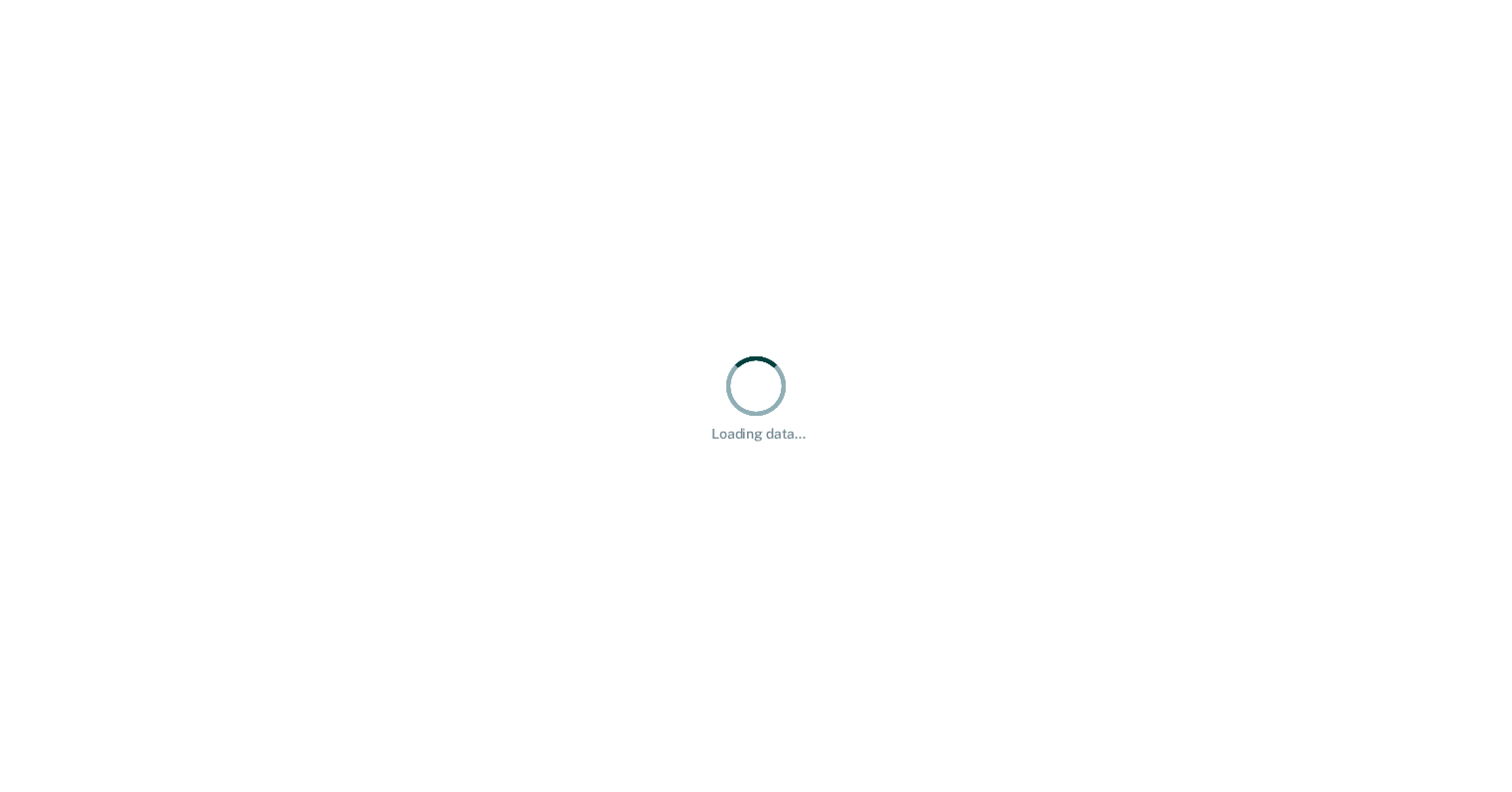 scroll, scrollTop: 0, scrollLeft: 0, axis: both 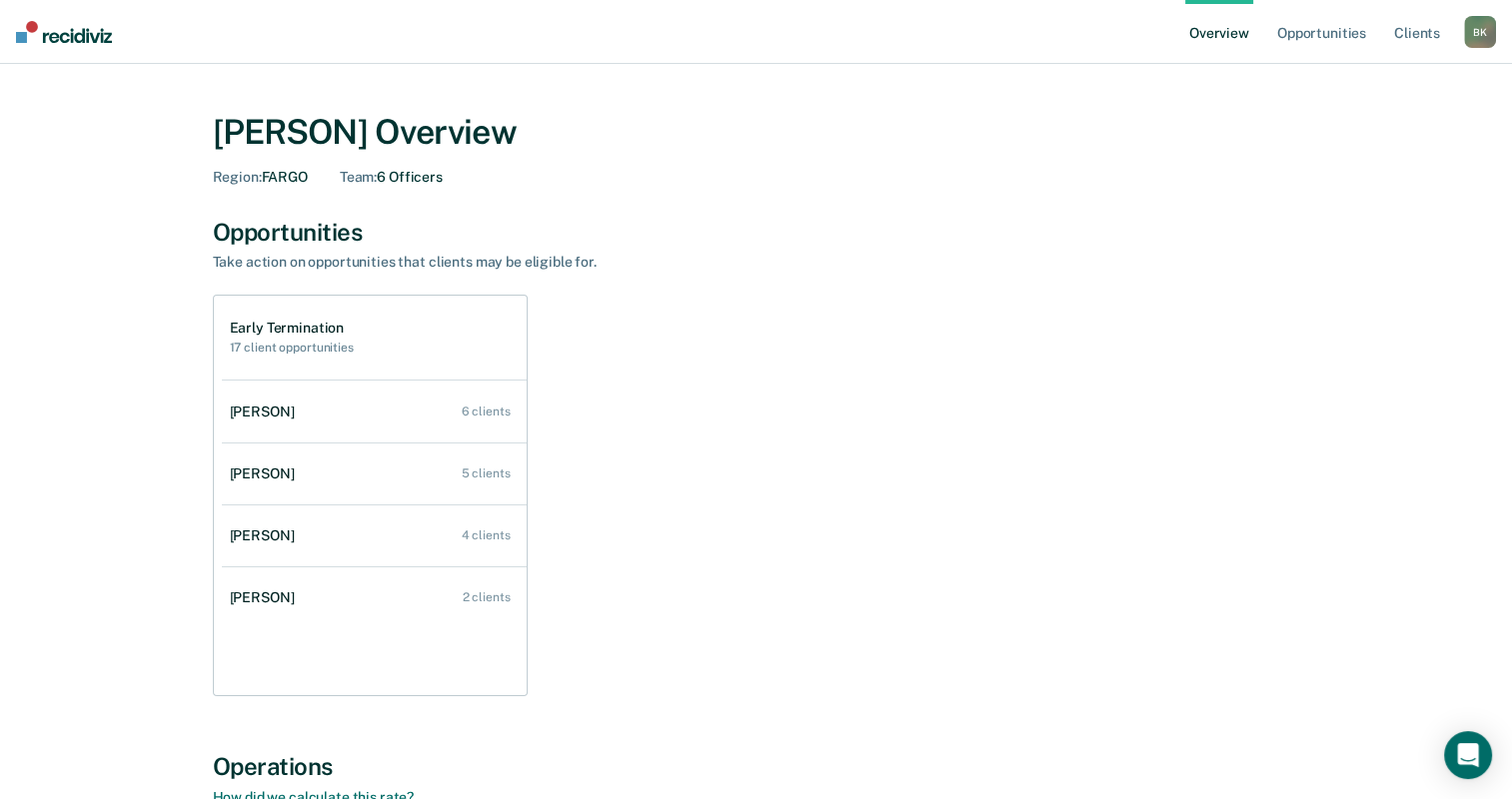 click on "17 client opportunities" at bounding box center [292, 348] 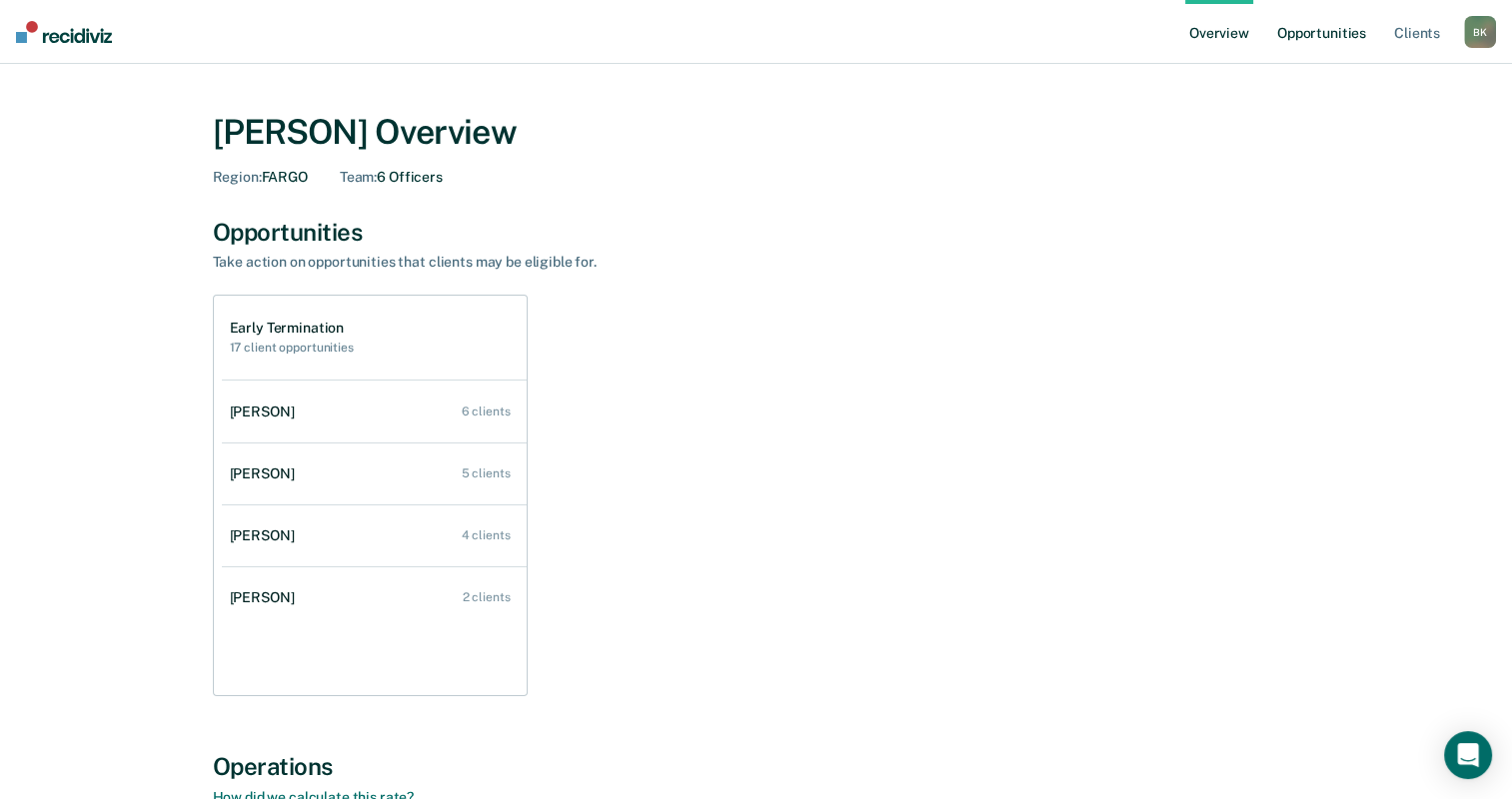 click on "Opportunities" at bounding box center [1321, 32] 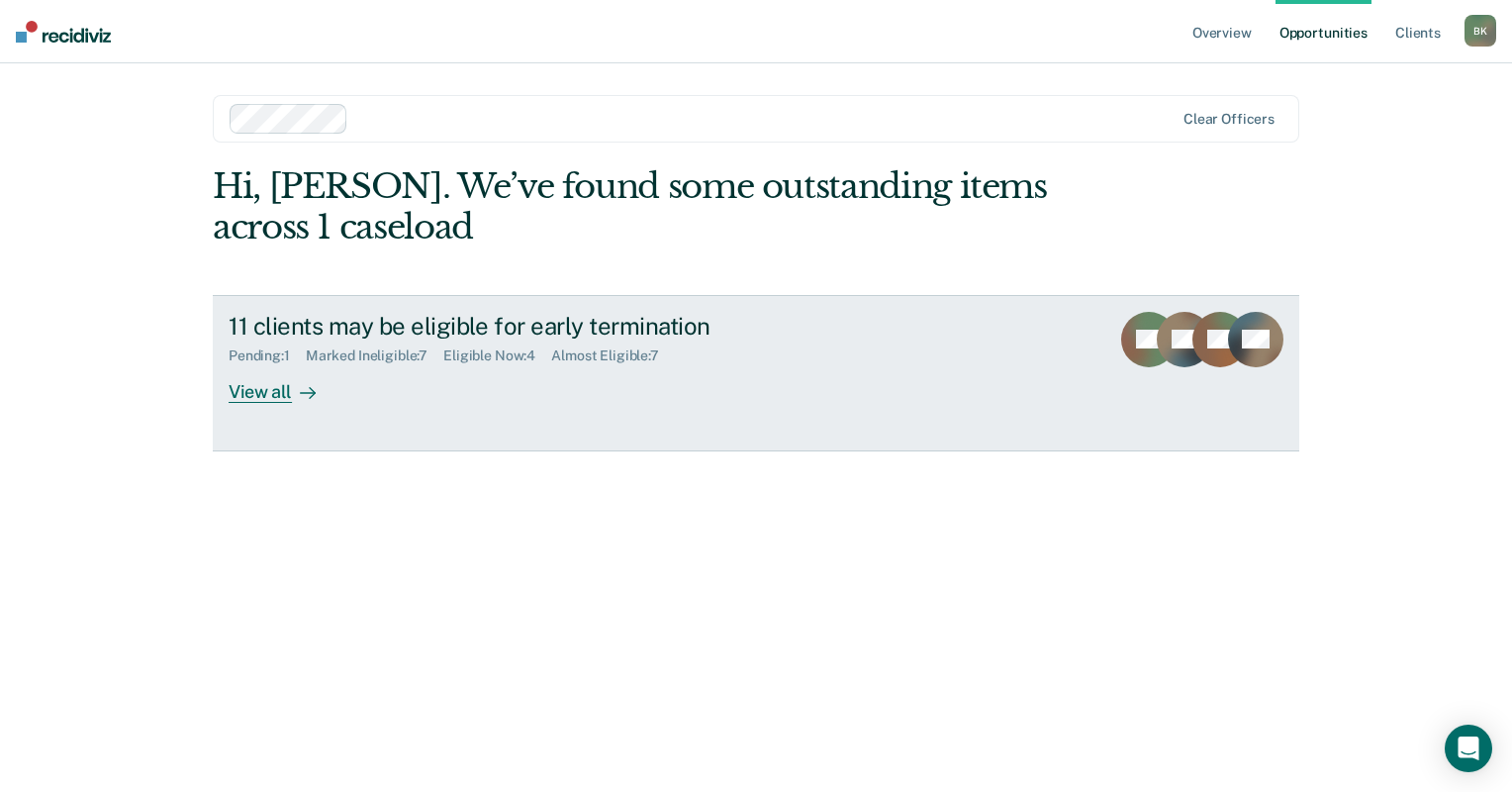 click on "View all" at bounding box center [284, 383] 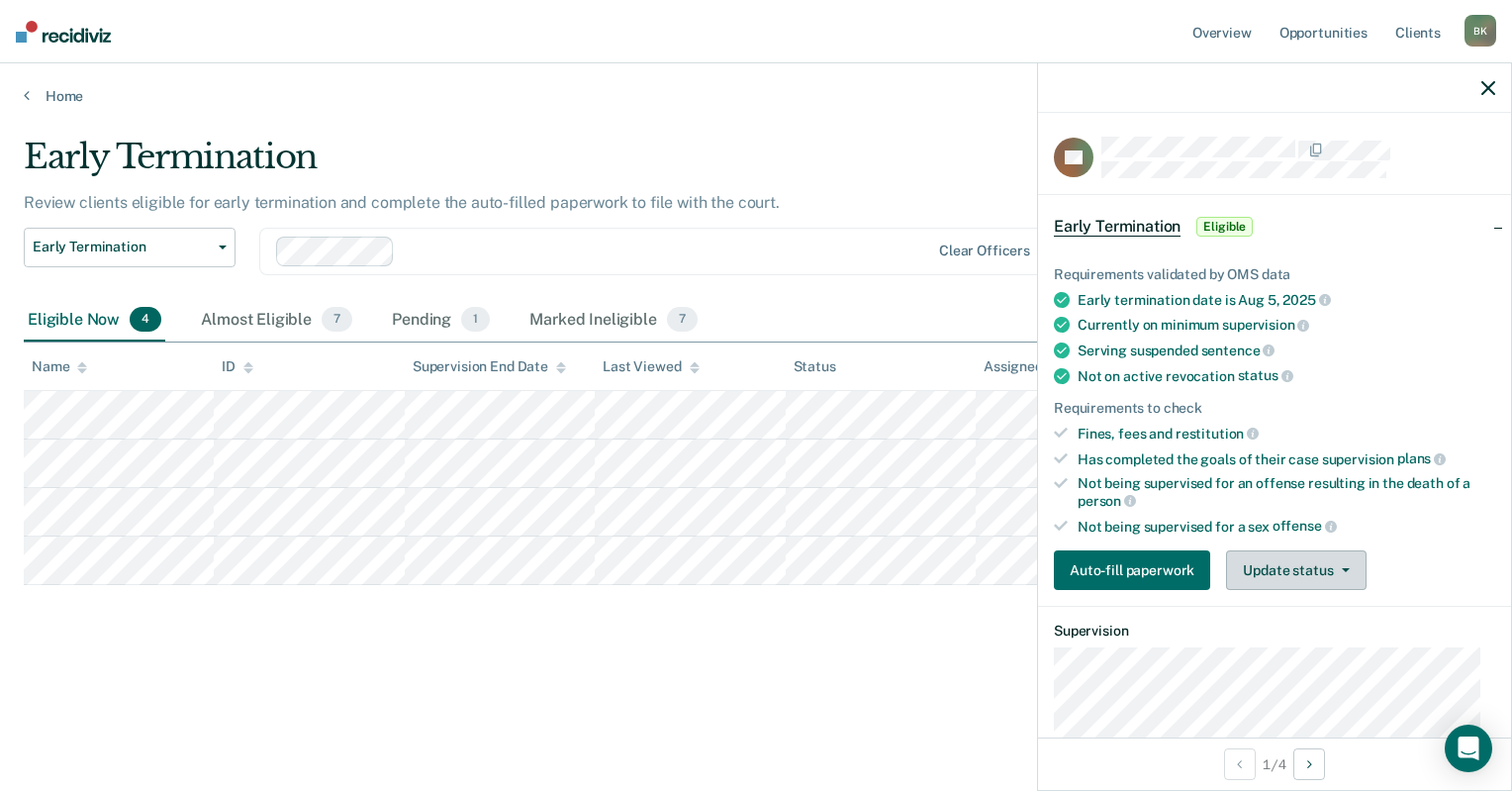 click on "Update status" at bounding box center [1295, 570] 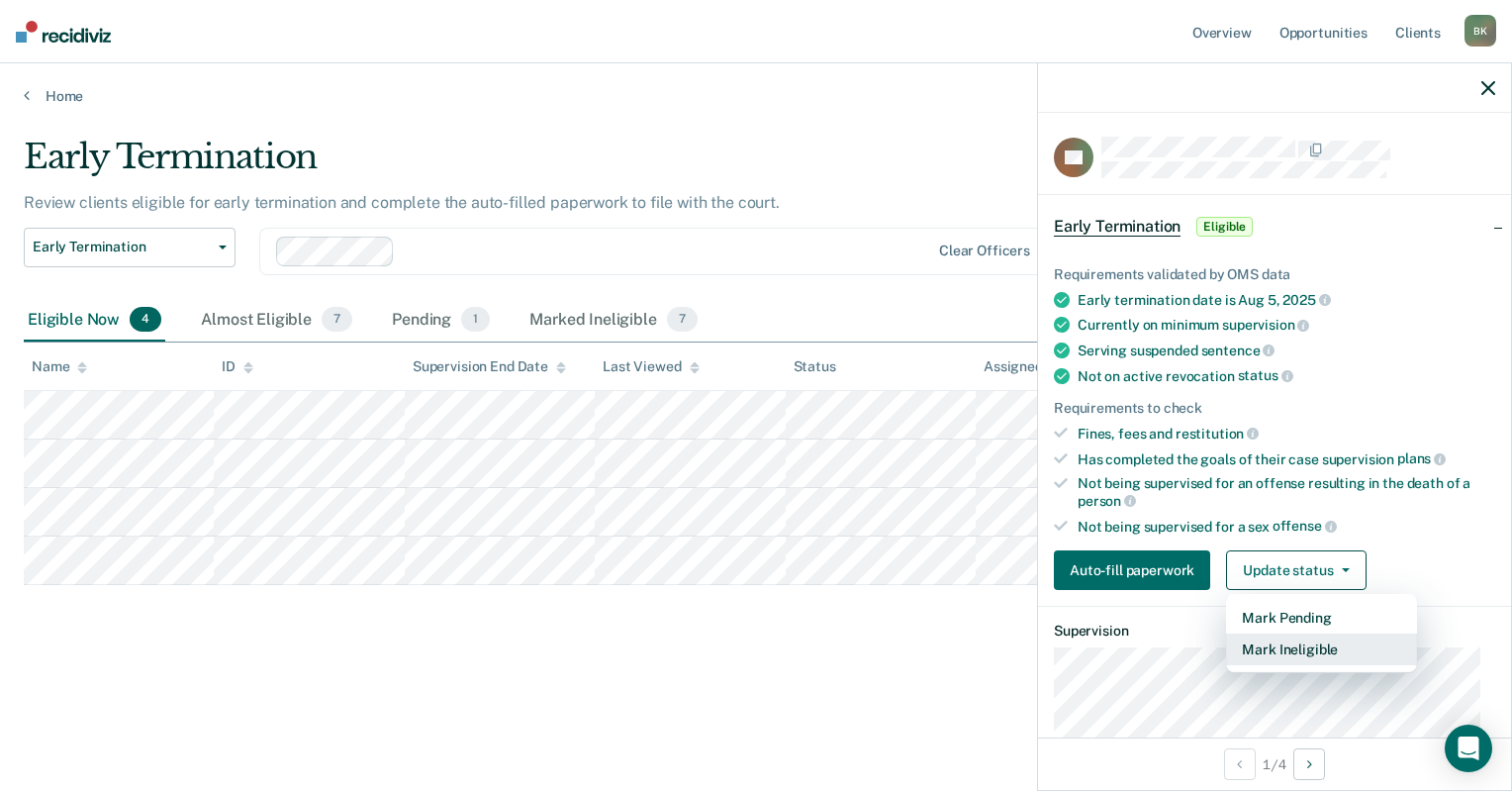 click on "Mark Ineligible" at bounding box center (1321, 649) 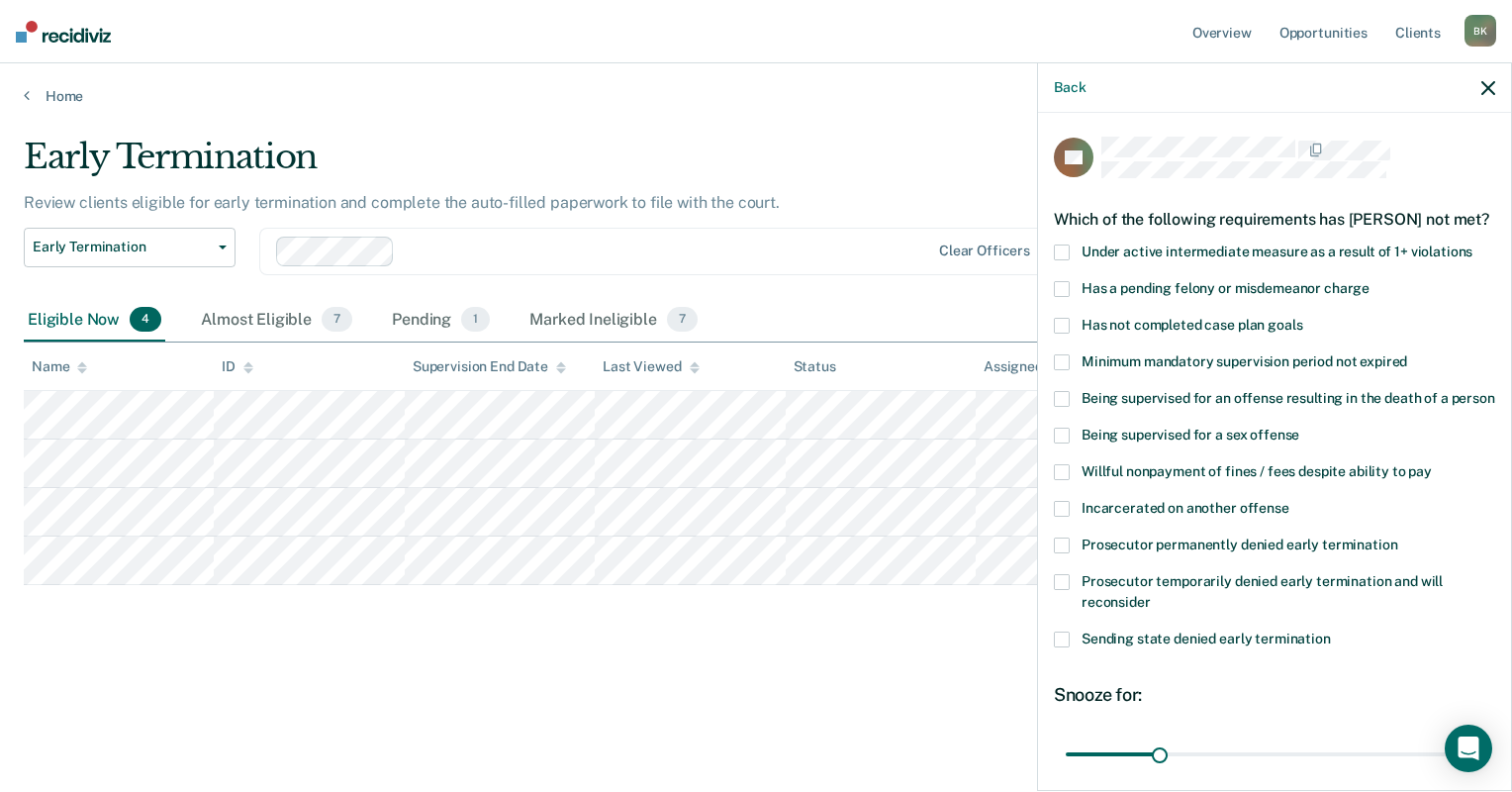 click at bounding box center [1062, 472] 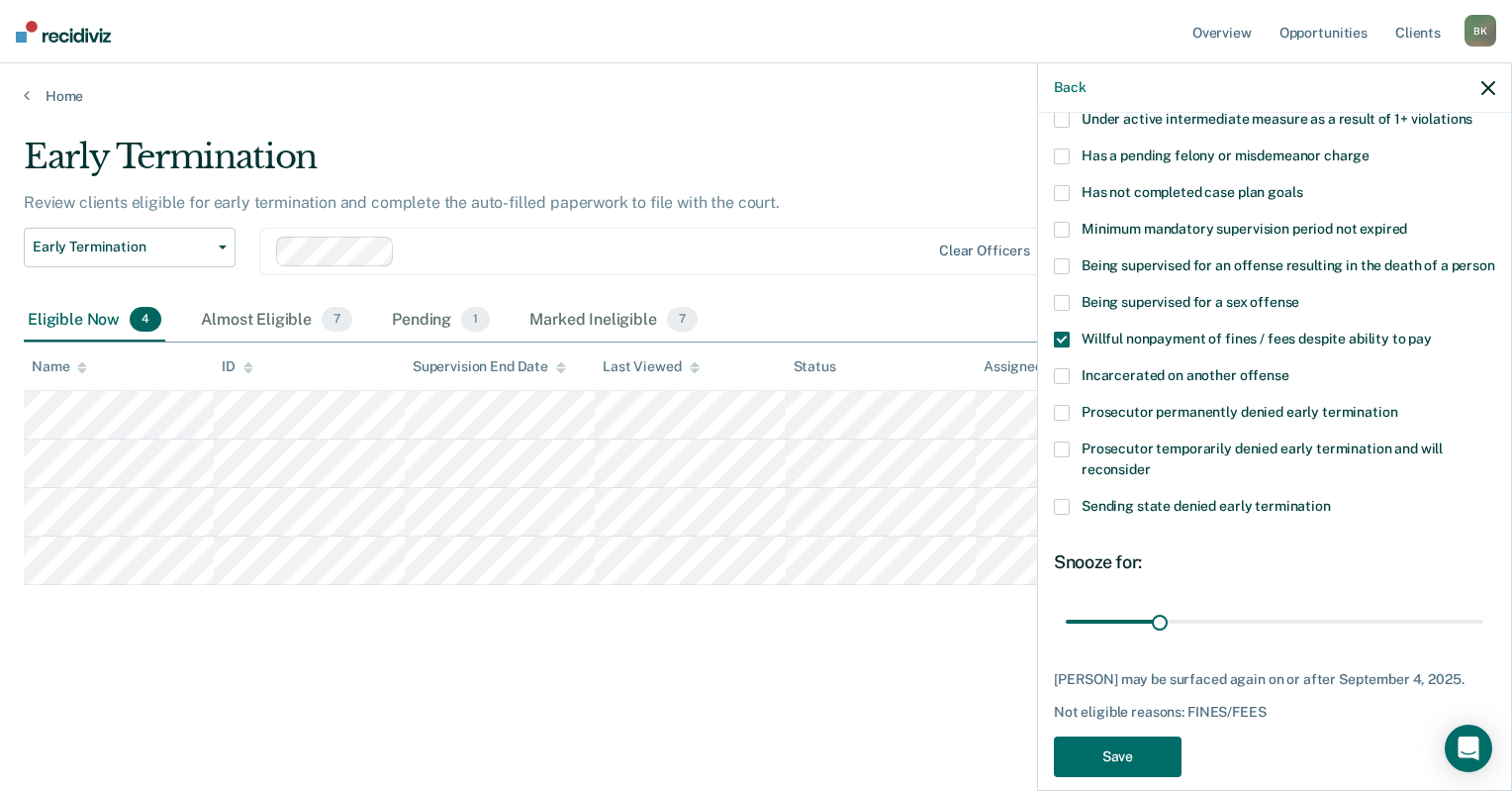scroll, scrollTop: 134, scrollLeft: 0, axis: vertical 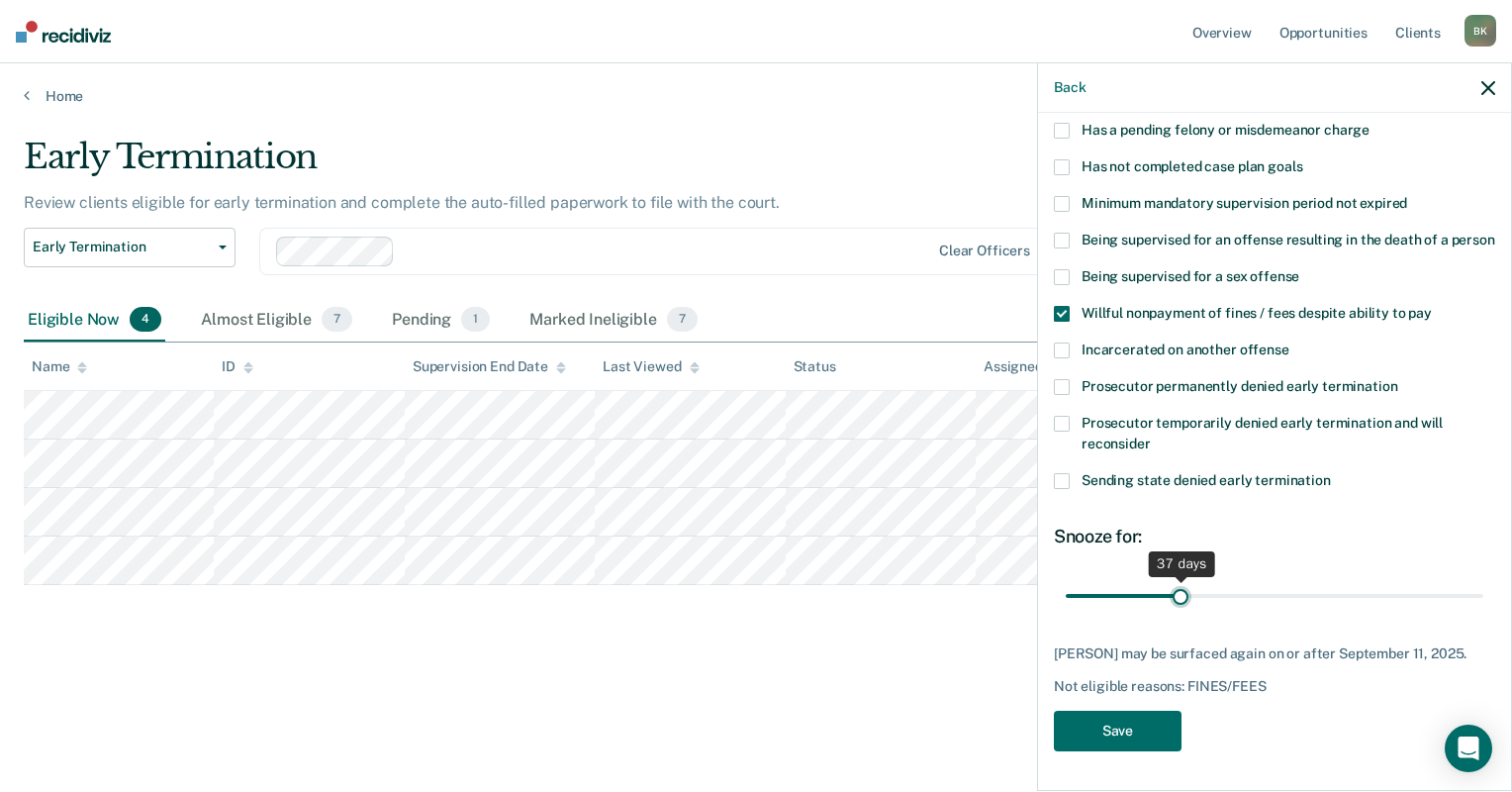type on "37" 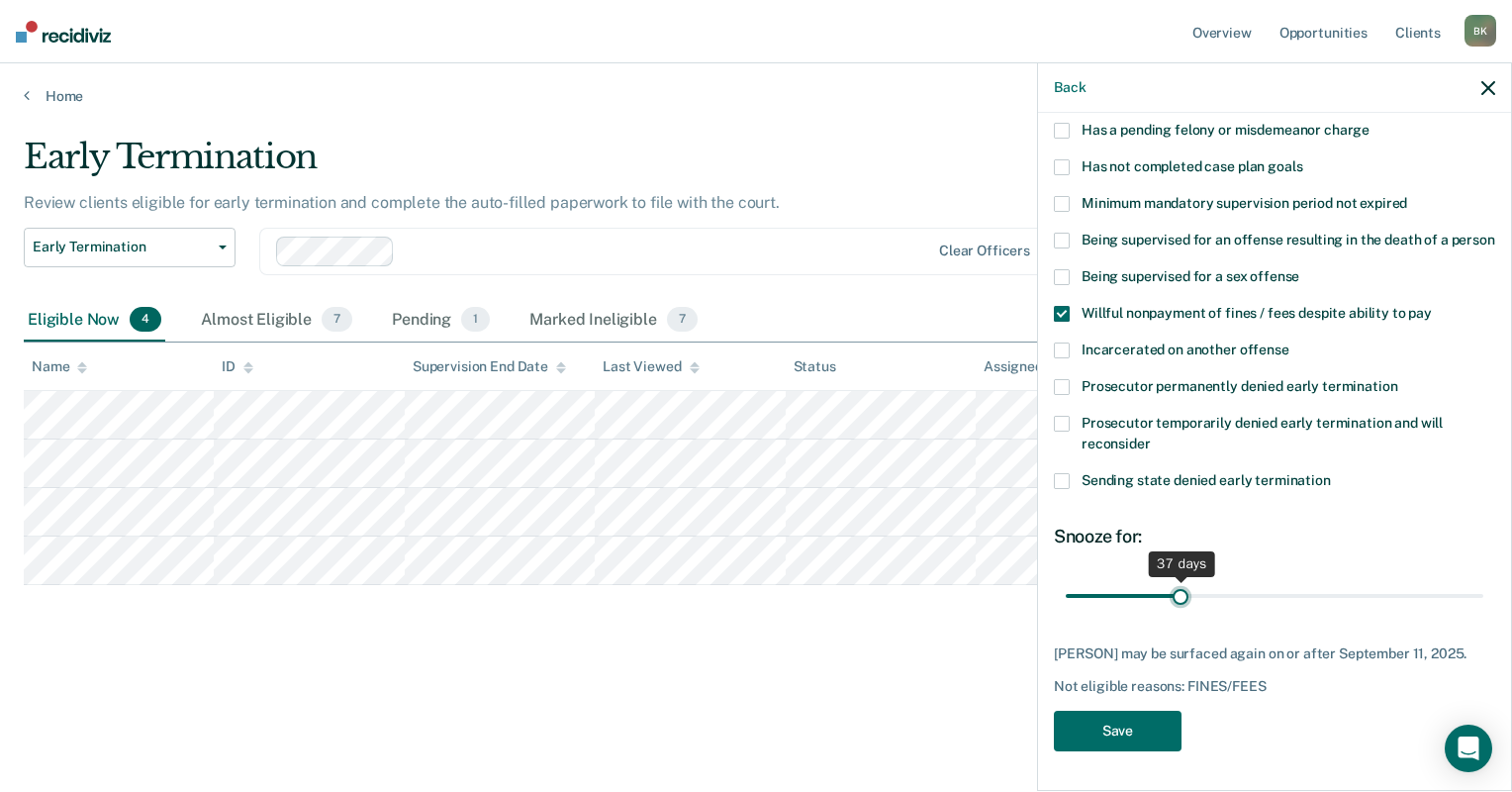 click at bounding box center [1275, 596] 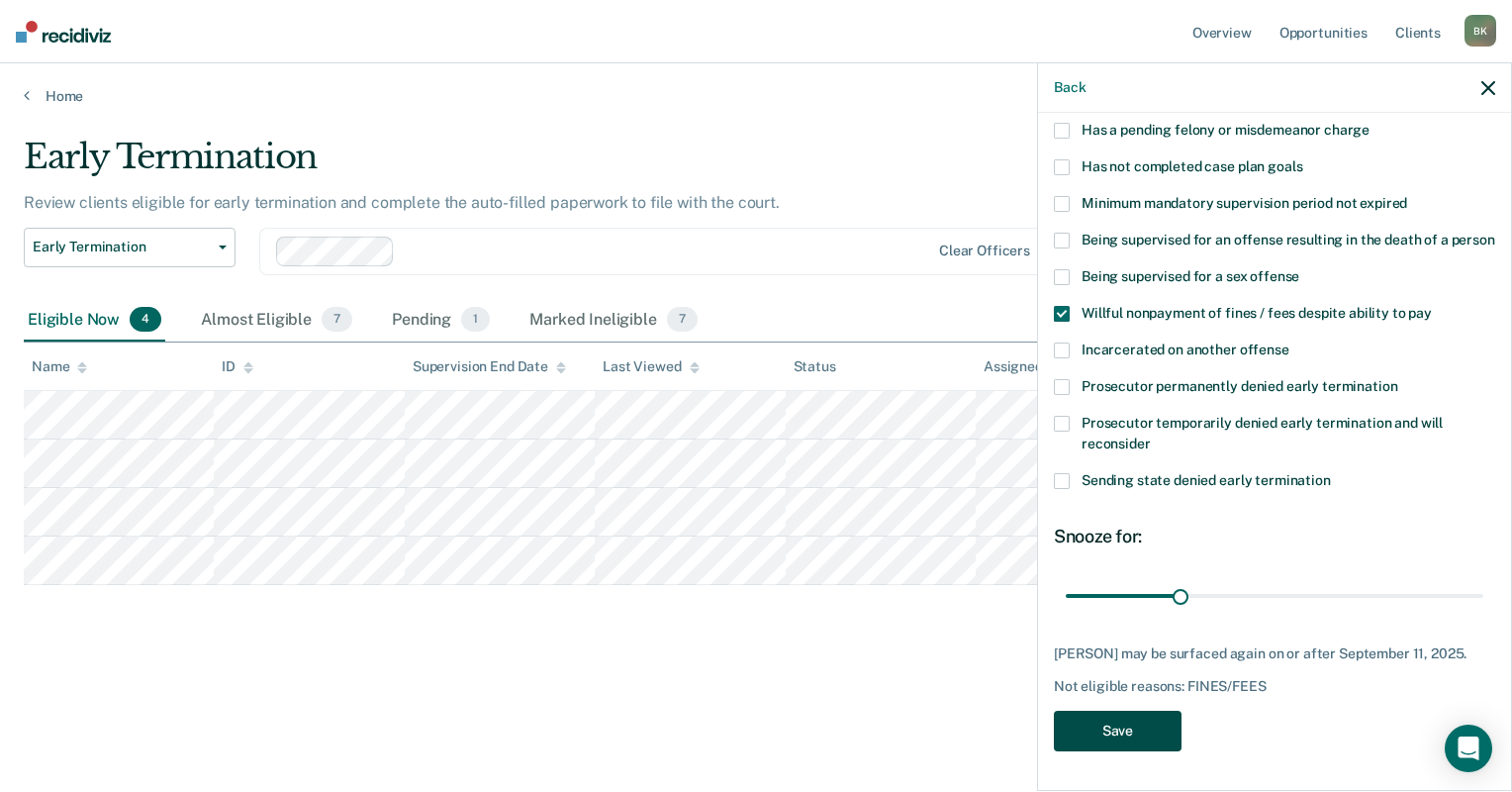 click on "Save" at bounding box center [1117, 731] 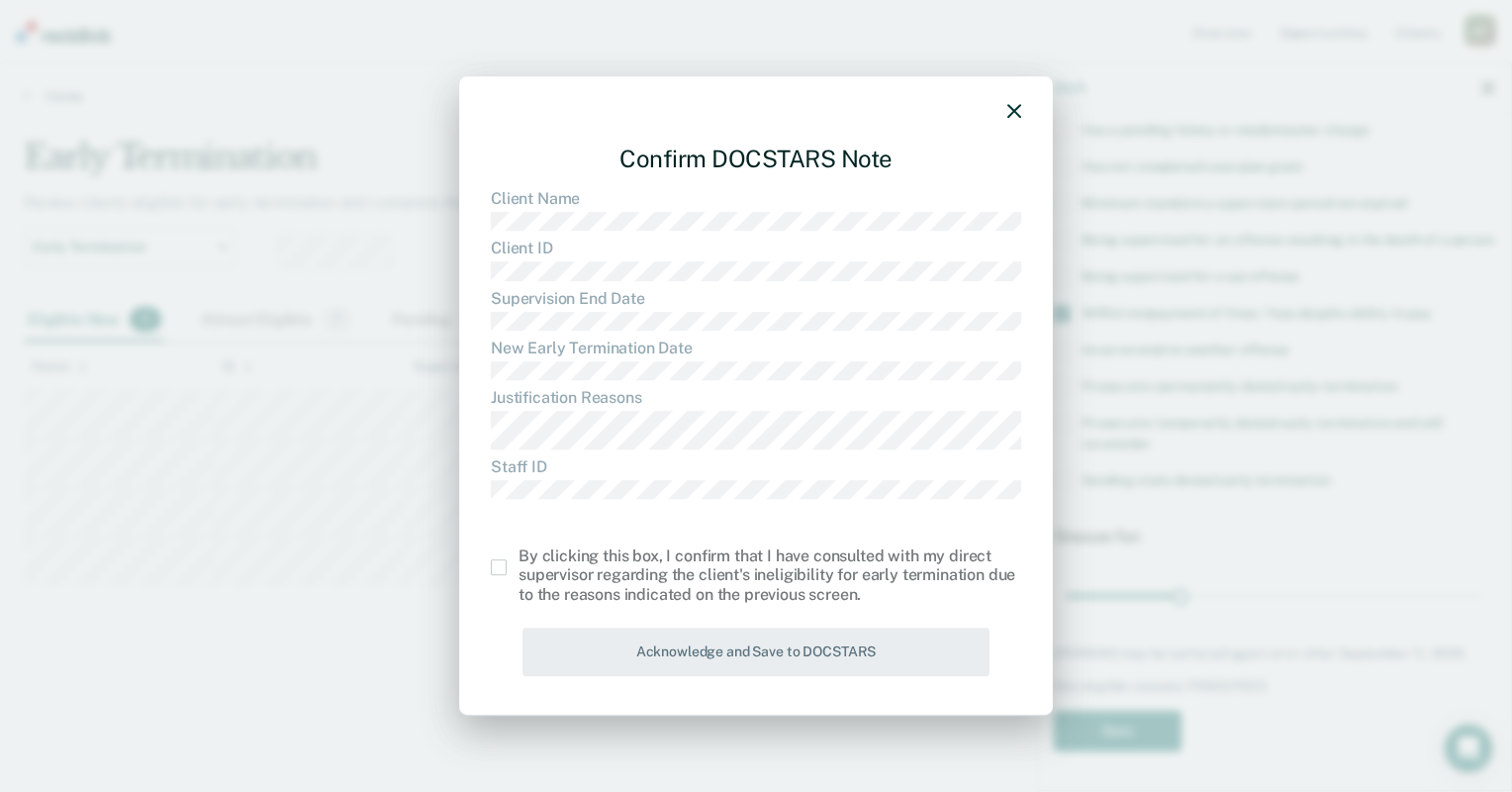 click at bounding box center (499, 567) 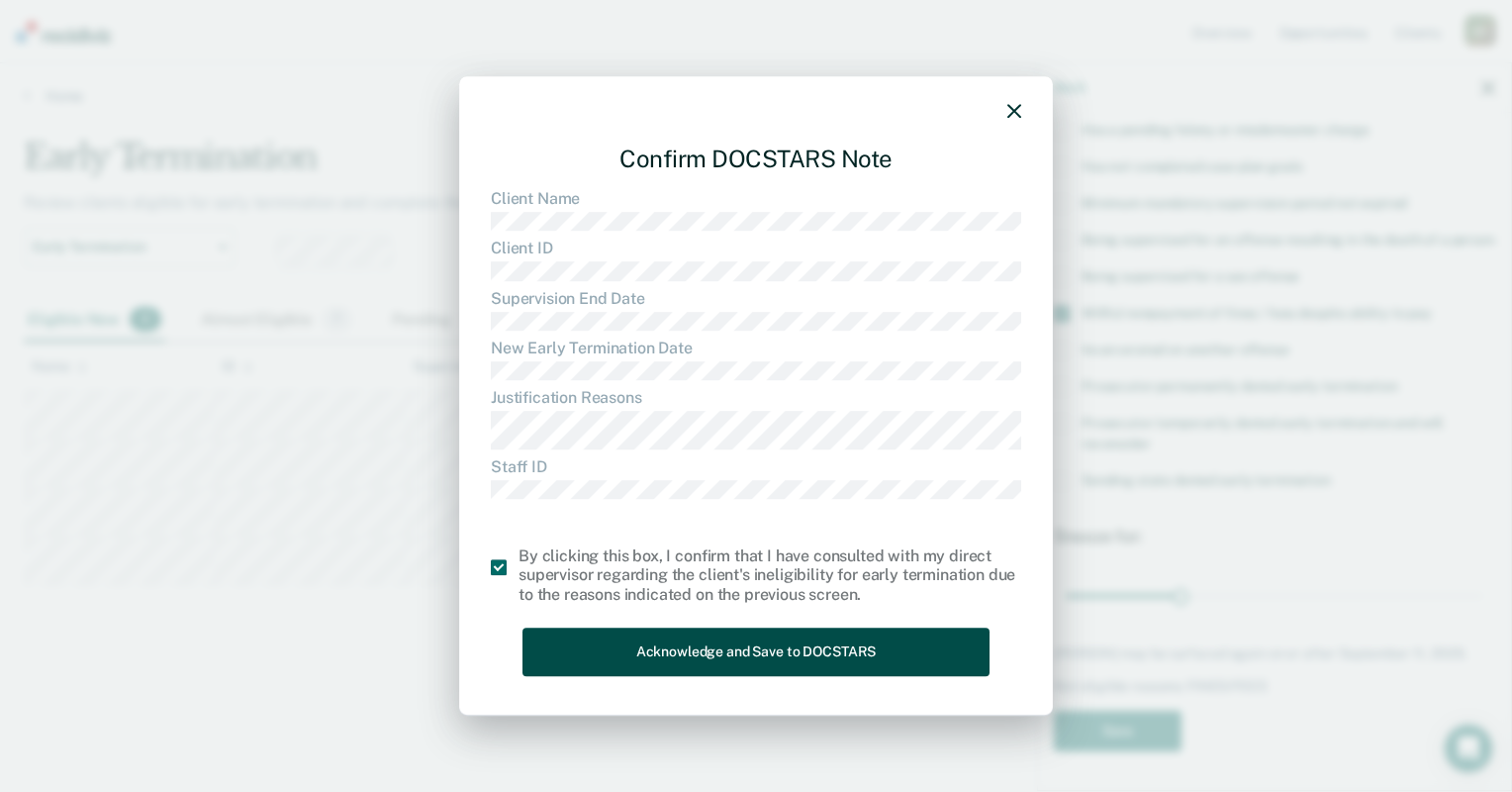 click on "Acknowledge and Save to DOCSTARS" at bounding box center [756, 651] 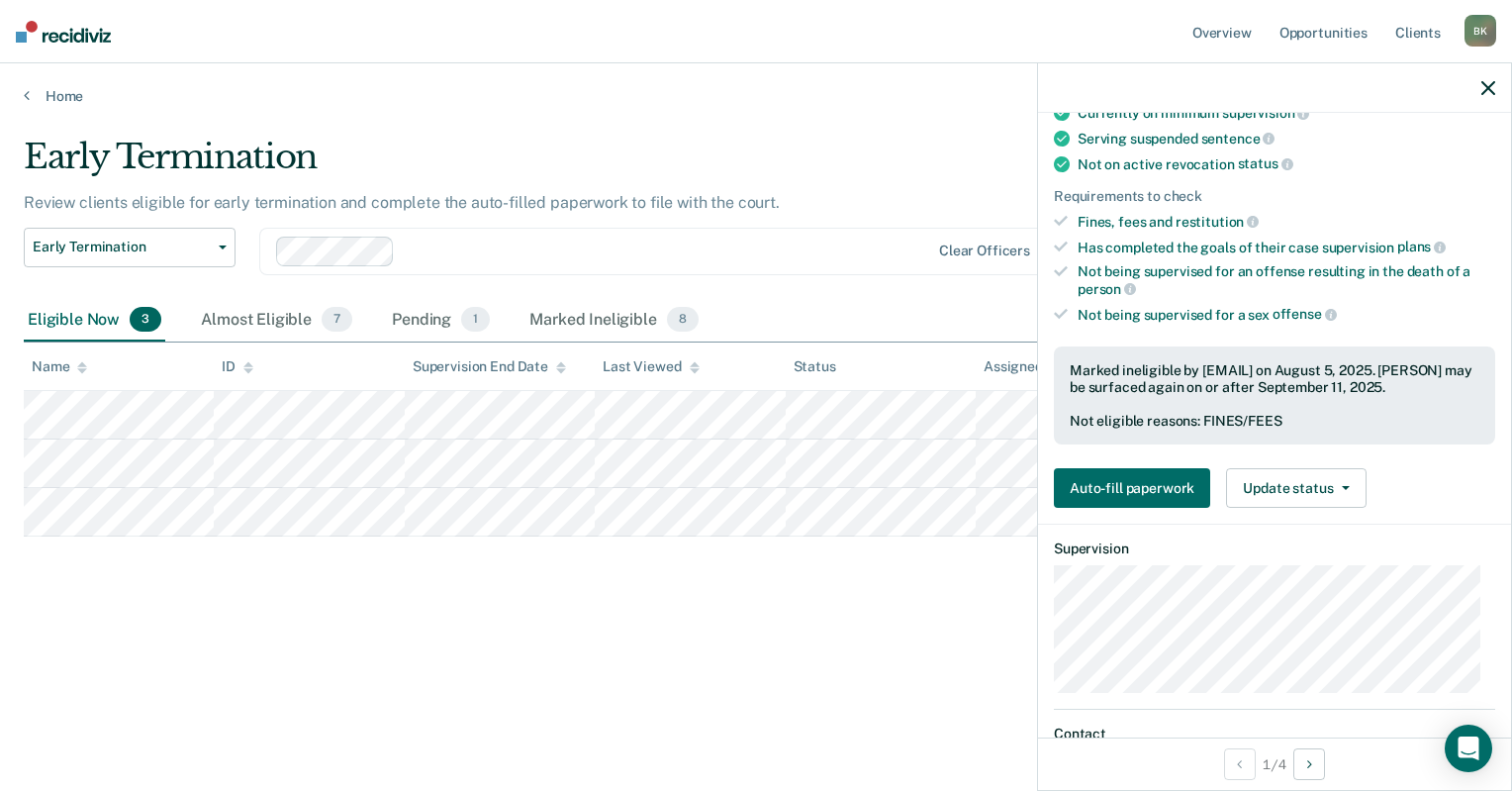 scroll, scrollTop: 207, scrollLeft: 0, axis: vertical 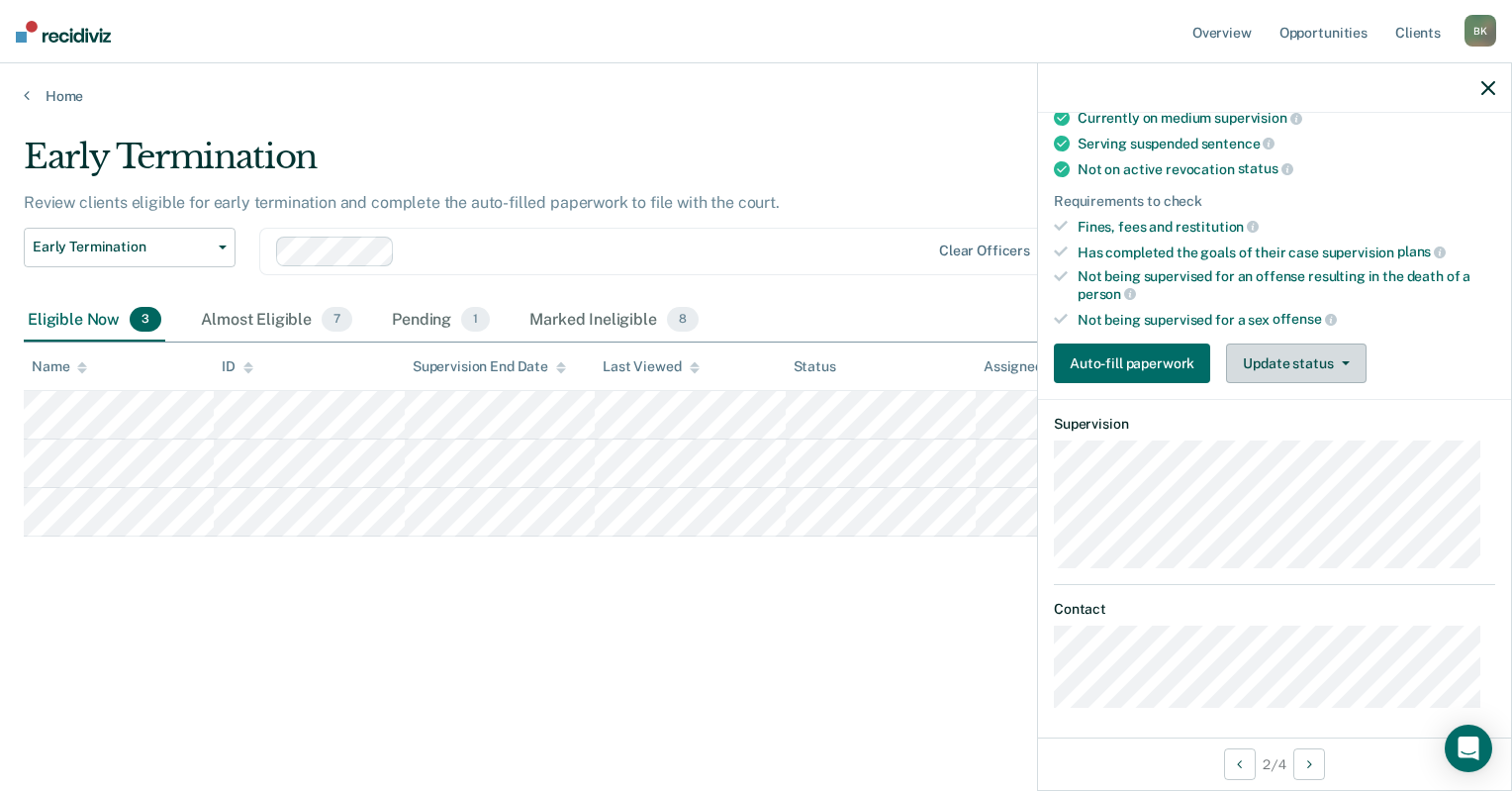 click on "Update status" at bounding box center (1295, 363) 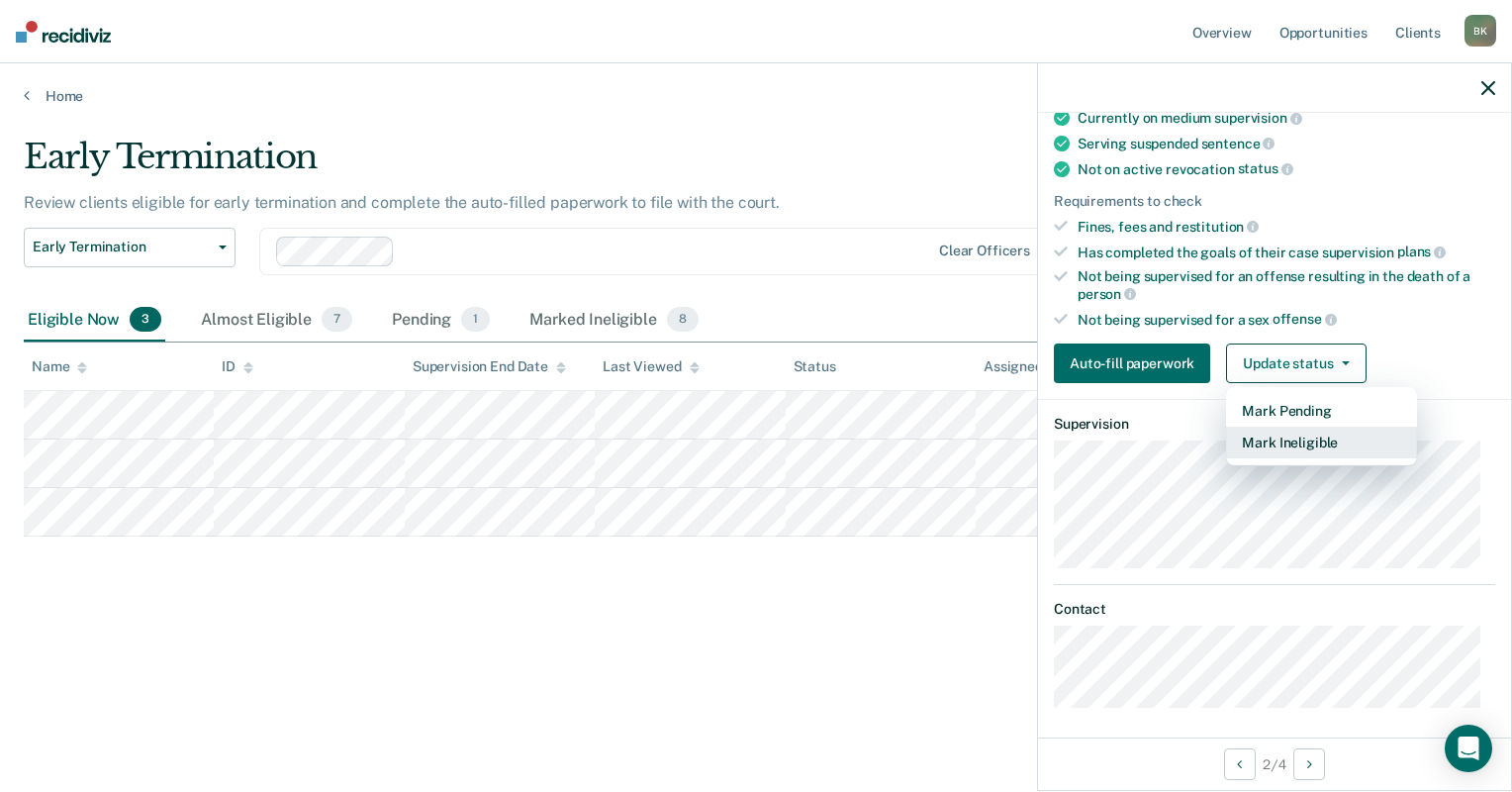 click on "Mark Ineligible" at bounding box center [1321, 443] 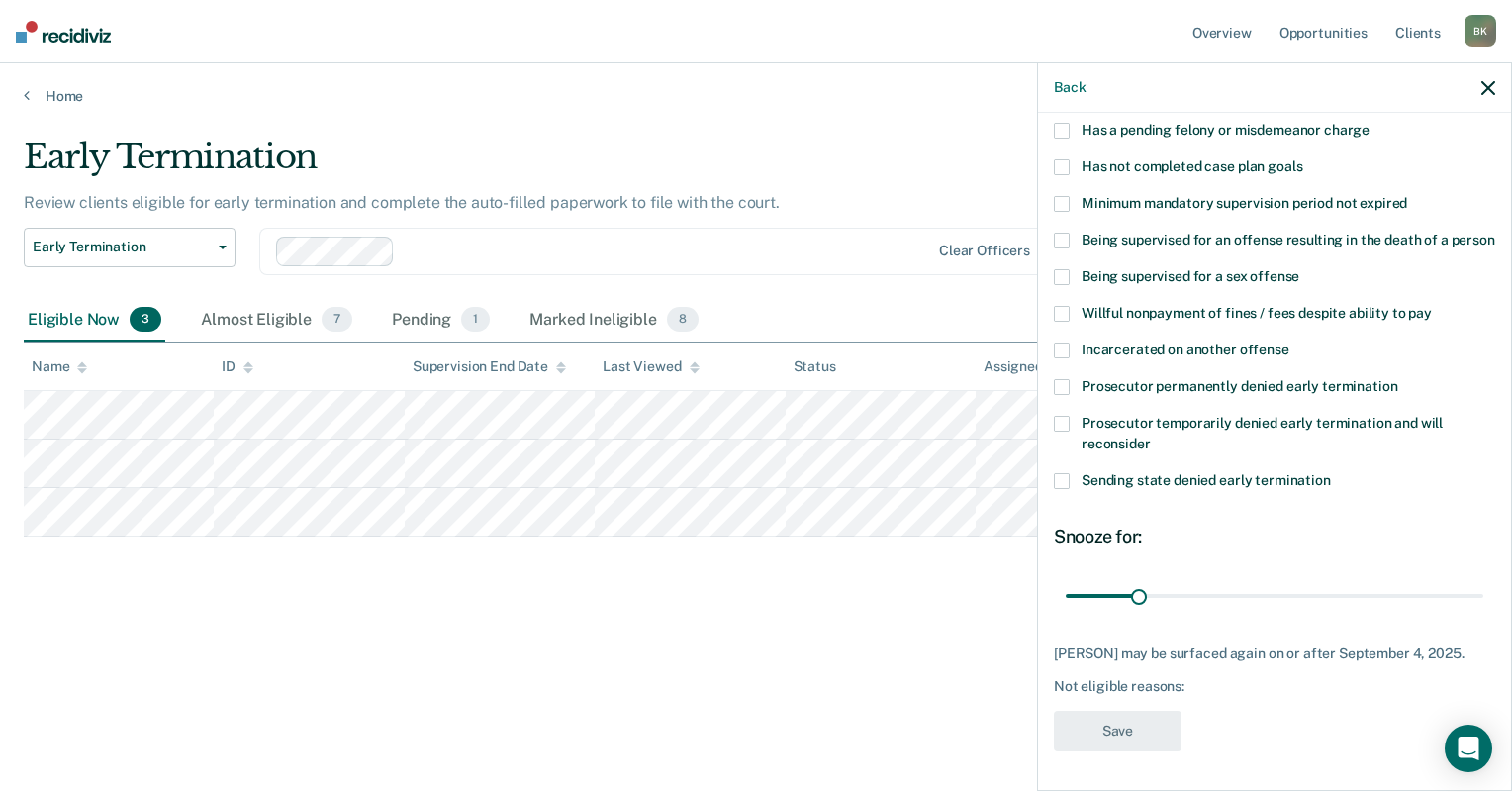click at bounding box center [1062, 314] 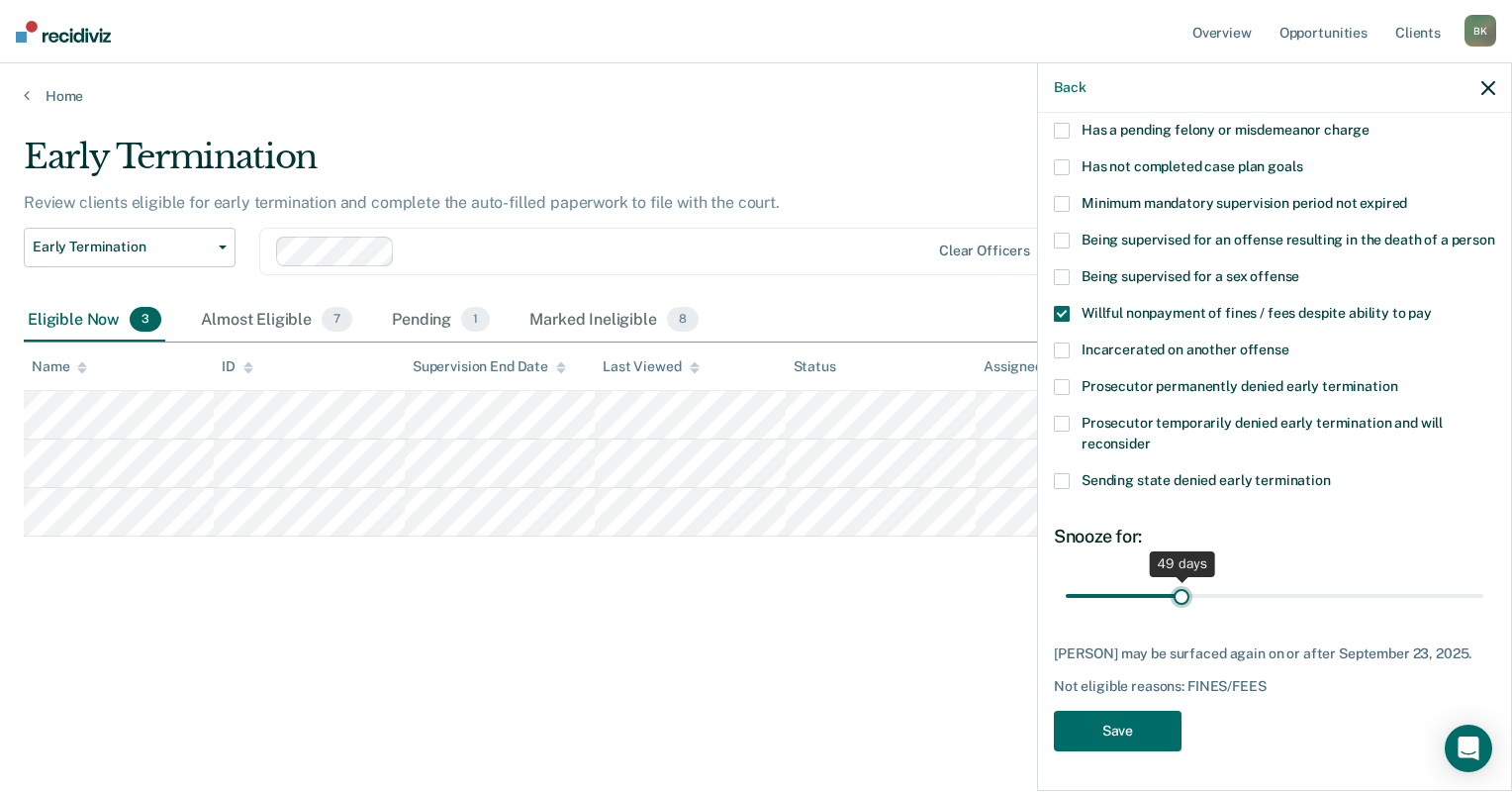 type on "49" 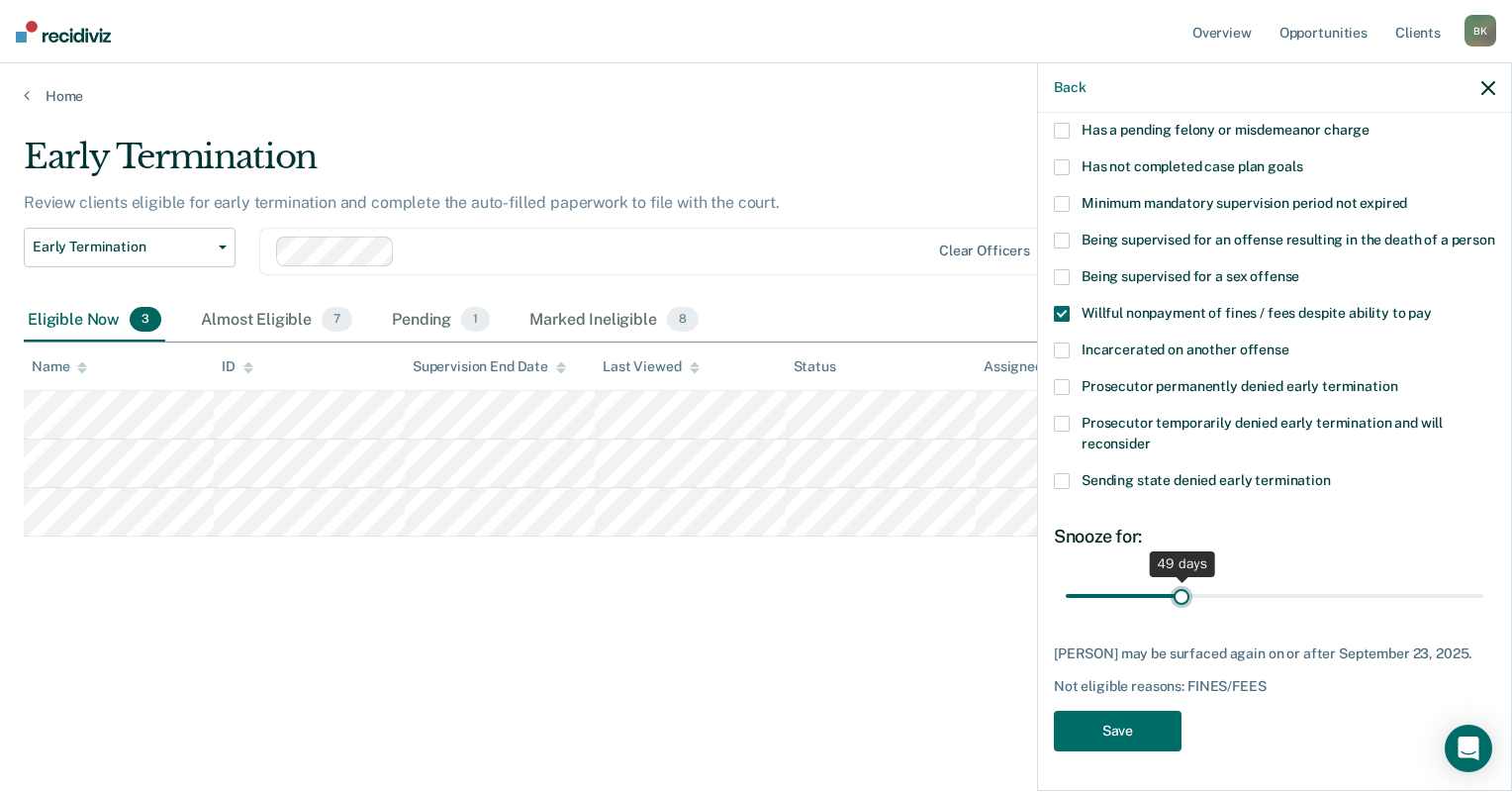 click at bounding box center (1275, 596) 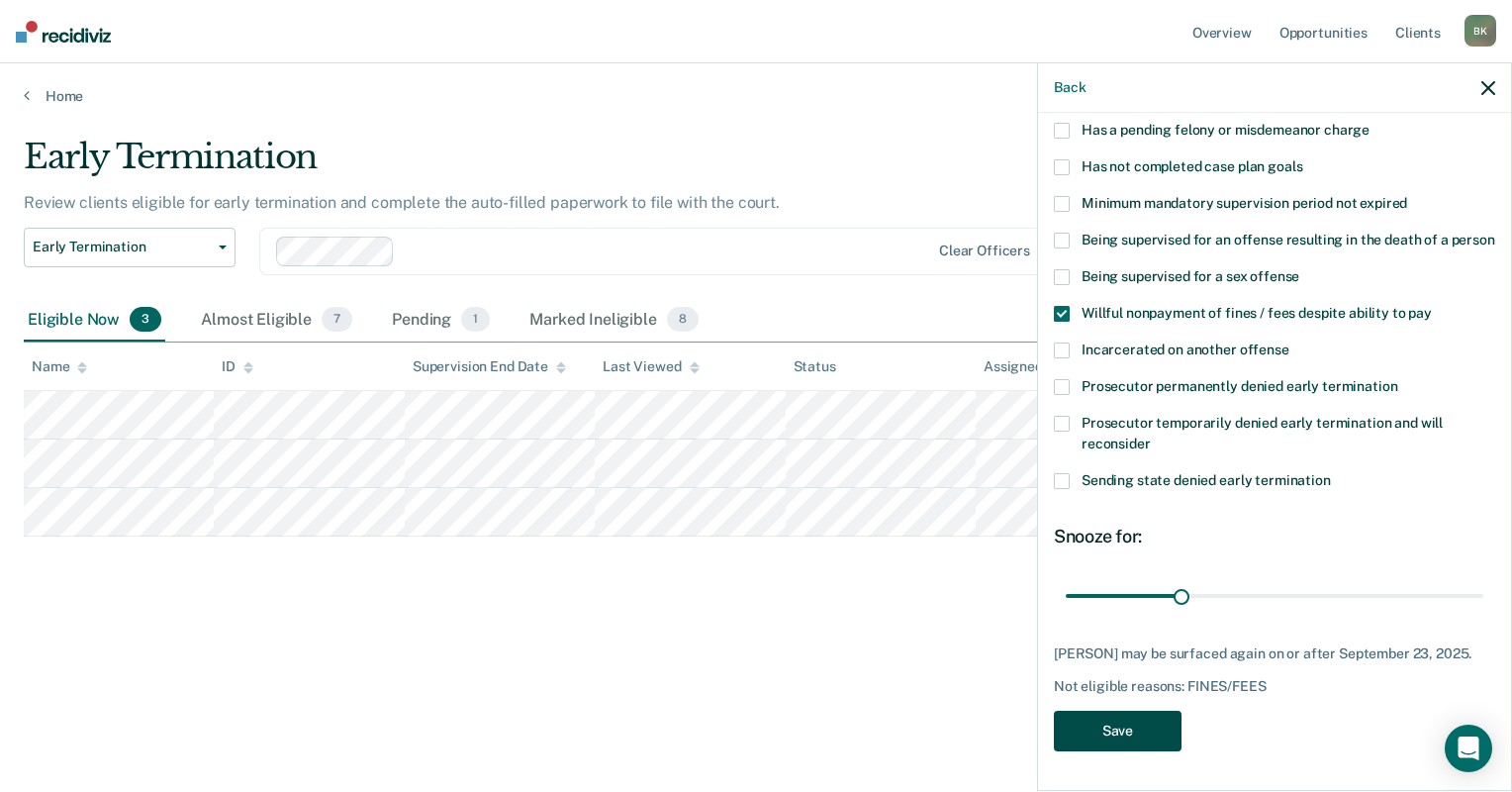 click on "Save" at bounding box center (1117, 731) 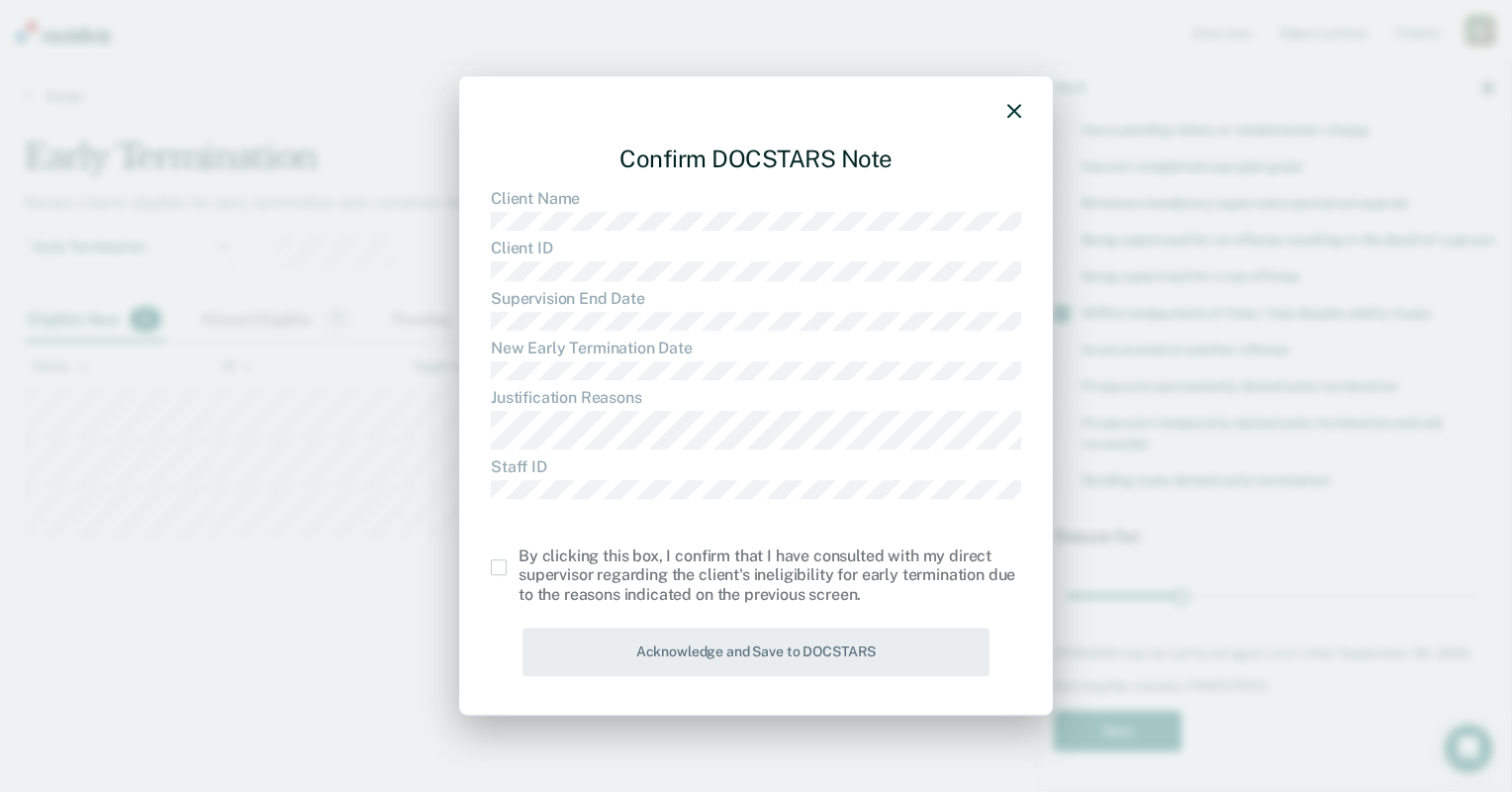 click at bounding box center [499, 567] 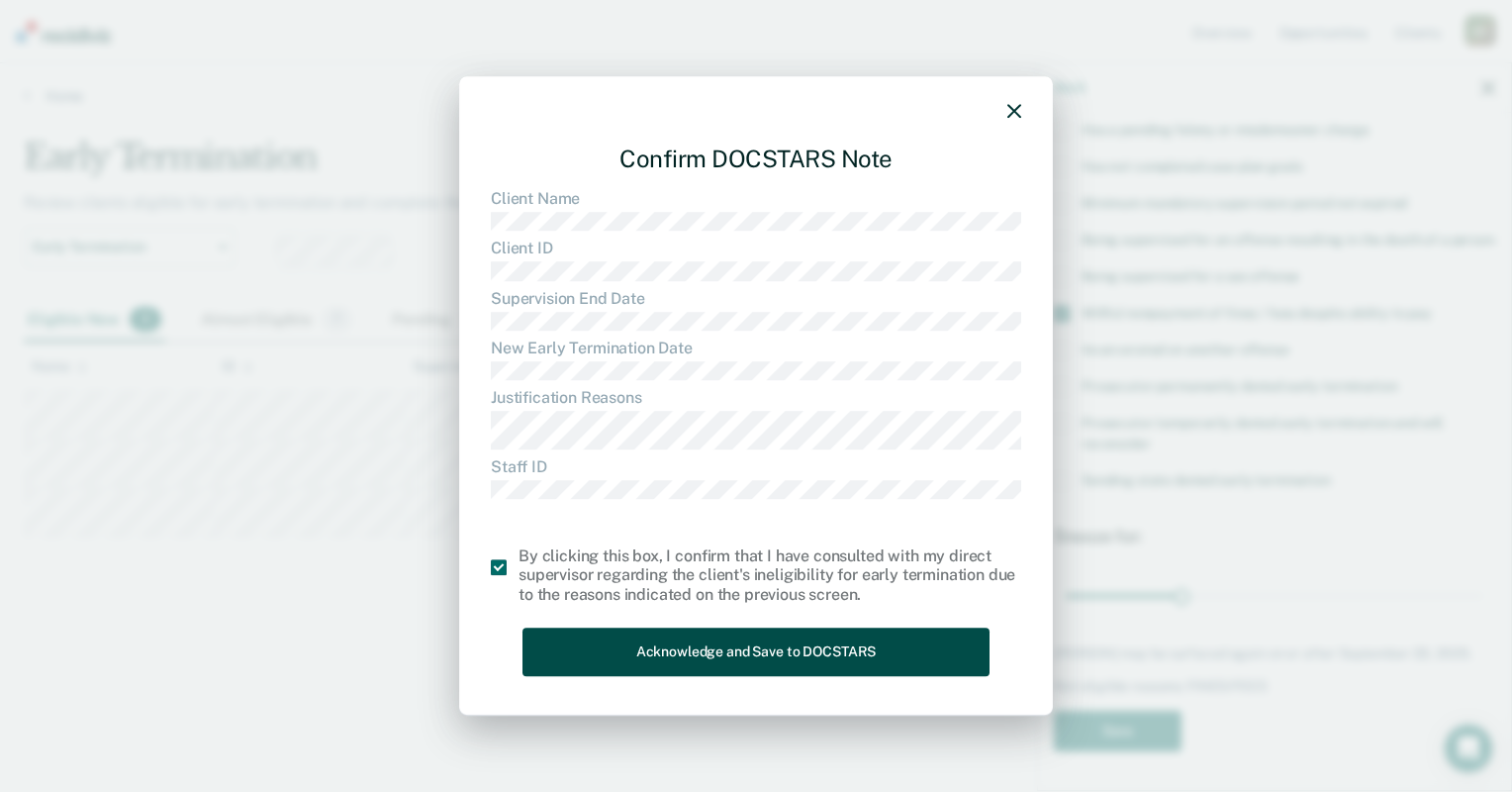 click on "Acknowledge and Save to DOCSTARS" at bounding box center [756, 651] 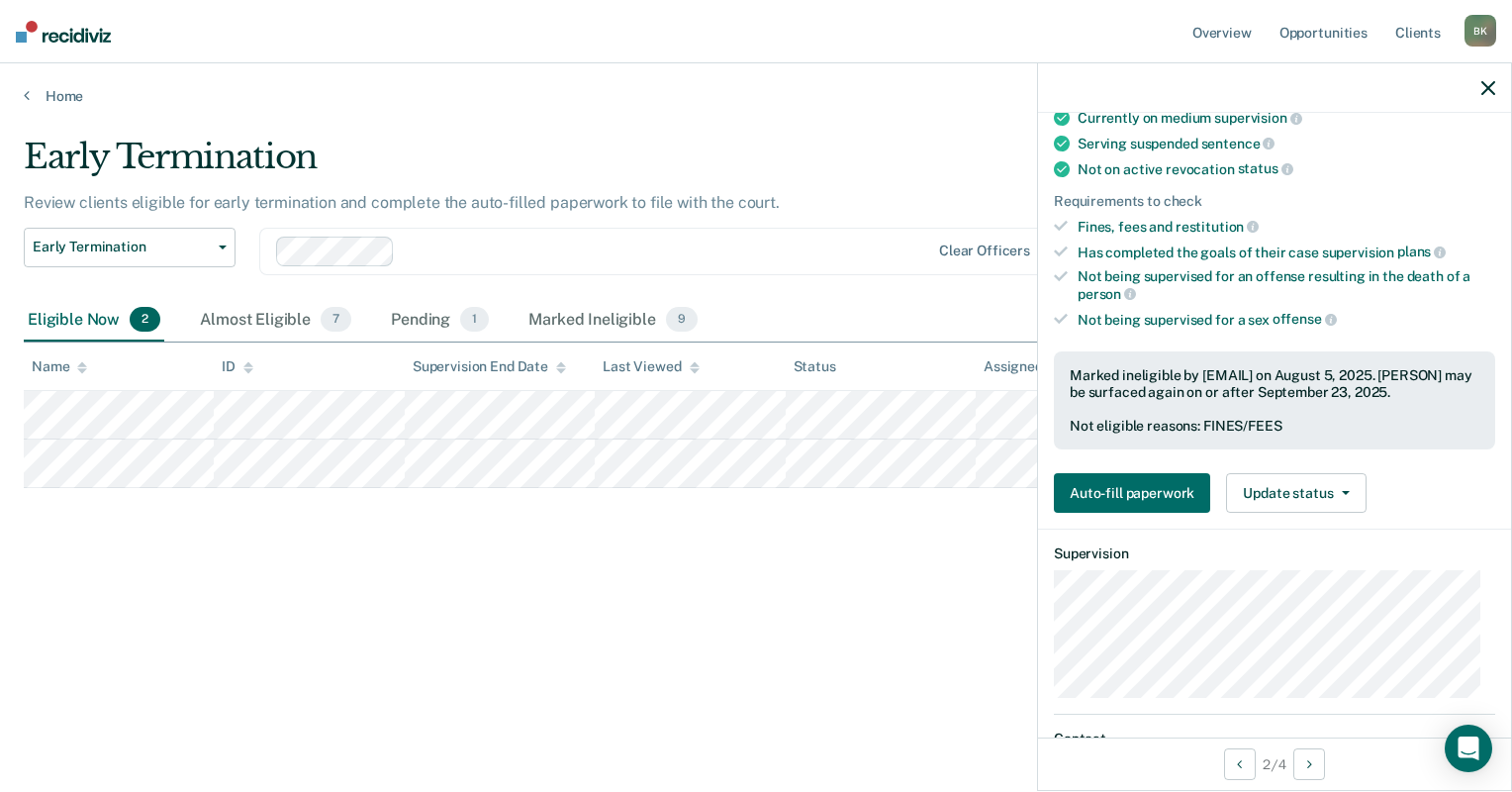 click on "Early Termination   Review clients eligible for early termination and complete the auto-filled paperwork to file with the court. Early Termination Early Termination Clear   officers Eligible Now 2 Almost Eligible 7 Pending 1 Marked Ineligible 9
To pick up a draggable item, press the space bar.
While dragging, use the arrow keys to move the item.
Press space again to drop the item in its new position, or press escape to cancel.
Name ID Supervision End Date Last Viewed Status Assigned to" at bounding box center [756, 390] 